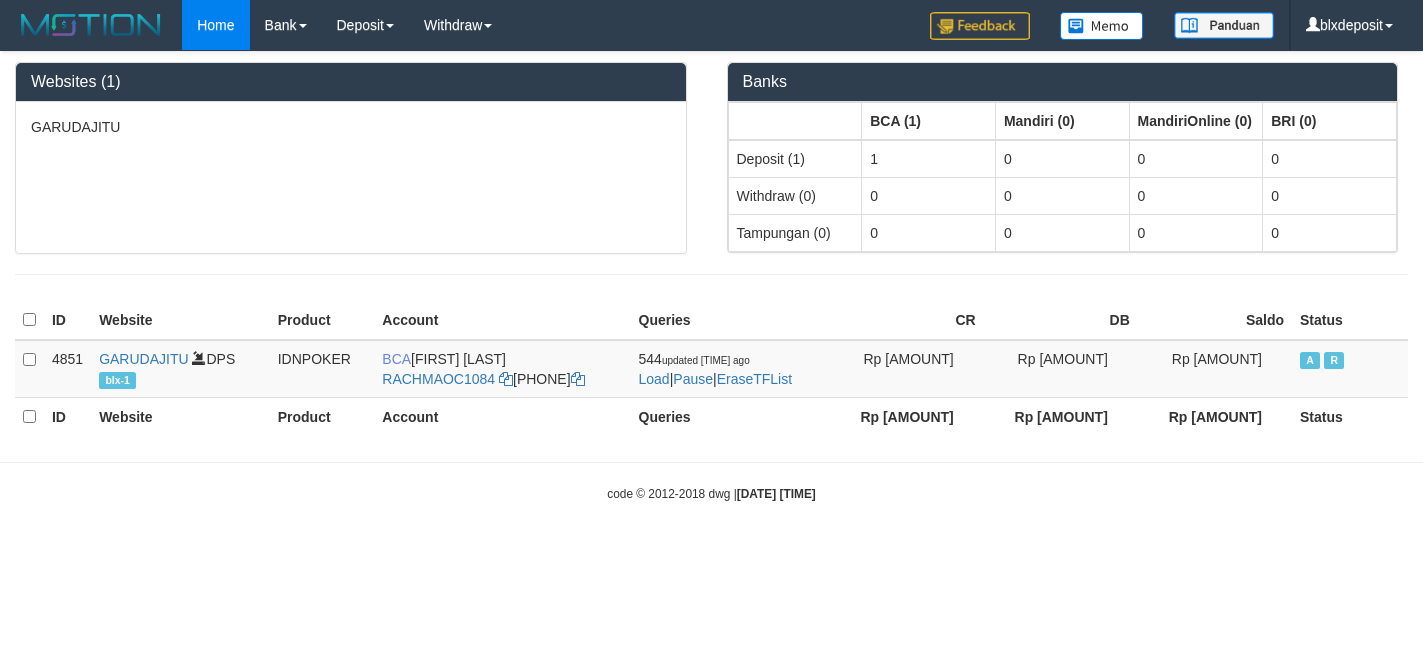 scroll, scrollTop: 0, scrollLeft: 0, axis: both 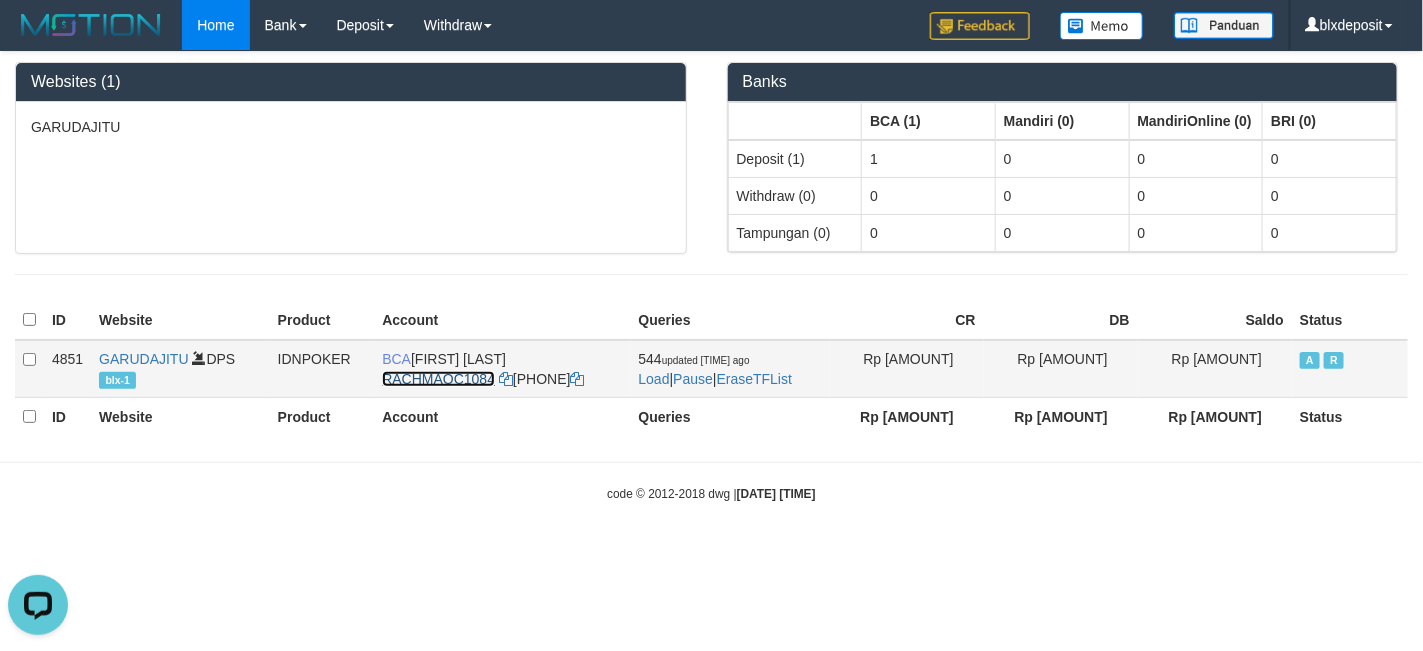 click on "RACHMAOC1084" at bounding box center [438, 379] 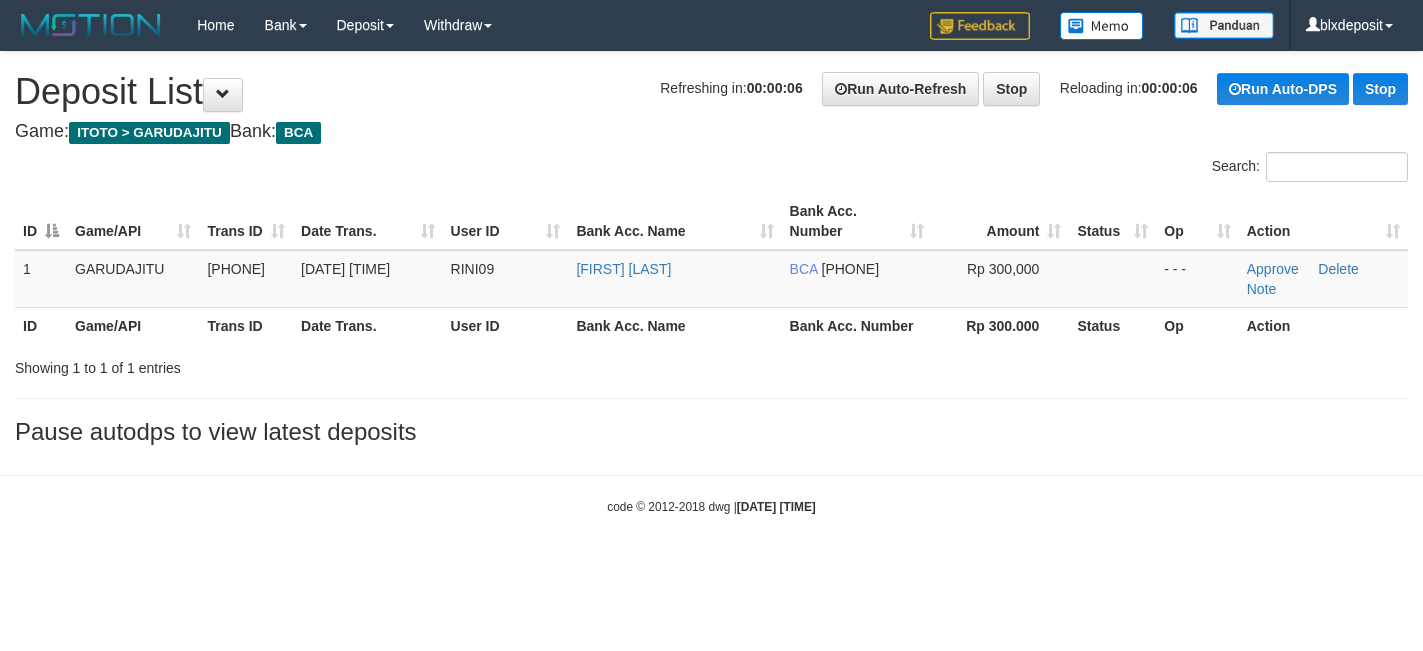 scroll, scrollTop: 0, scrollLeft: 0, axis: both 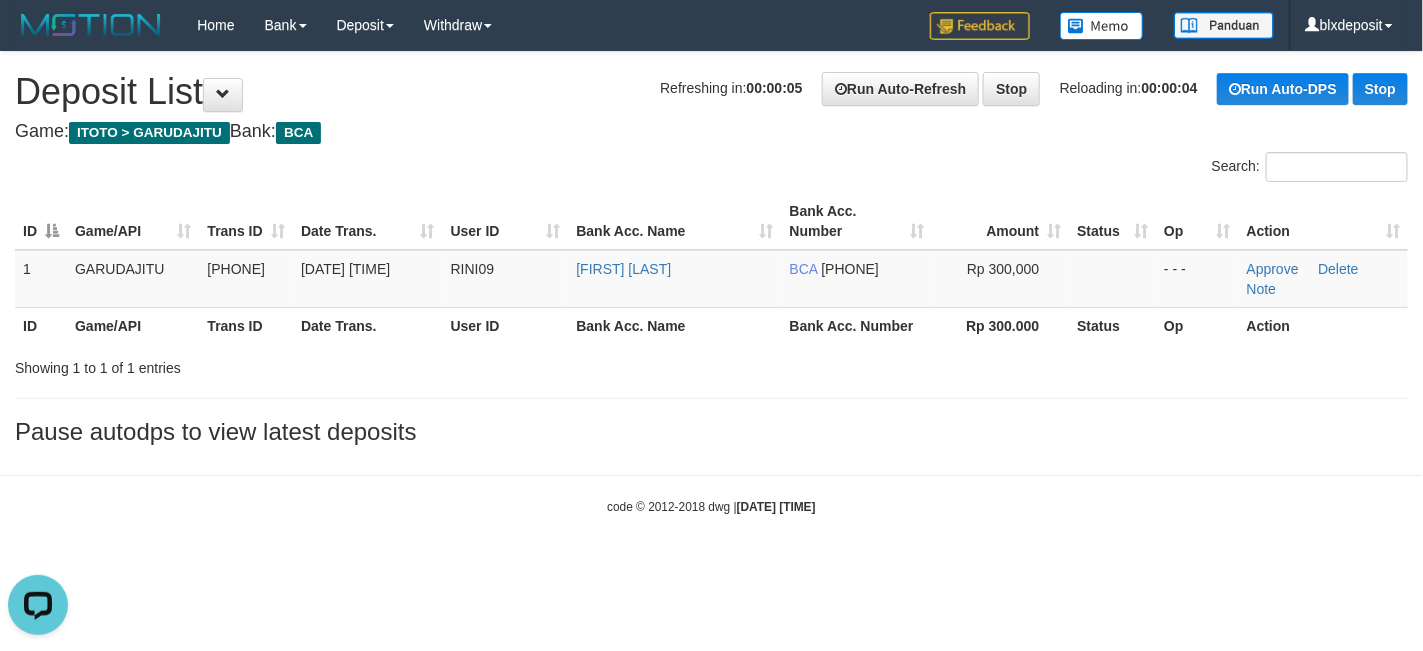 click on "Toggle navigation
Home
Bank
Account List
Load
By Website
Group
[ITOTO]													GARUDAJITU
By Load Group (DPS)
Group blx-1
Mutasi Bank
Search
Sync
Note Mutasi
Deposit
DPS Fetch" at bounding box center [711, 283] 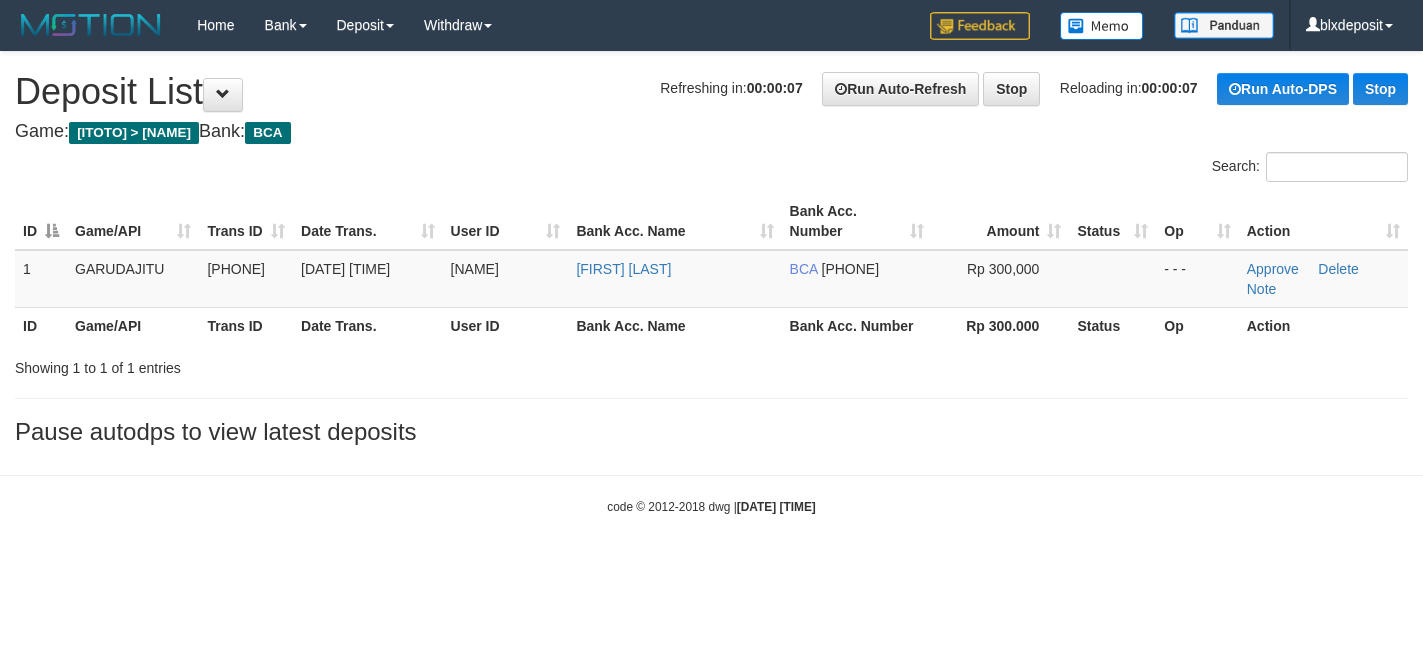 scroll, scrollTop: 0, scrollLeft: 0, axis: both 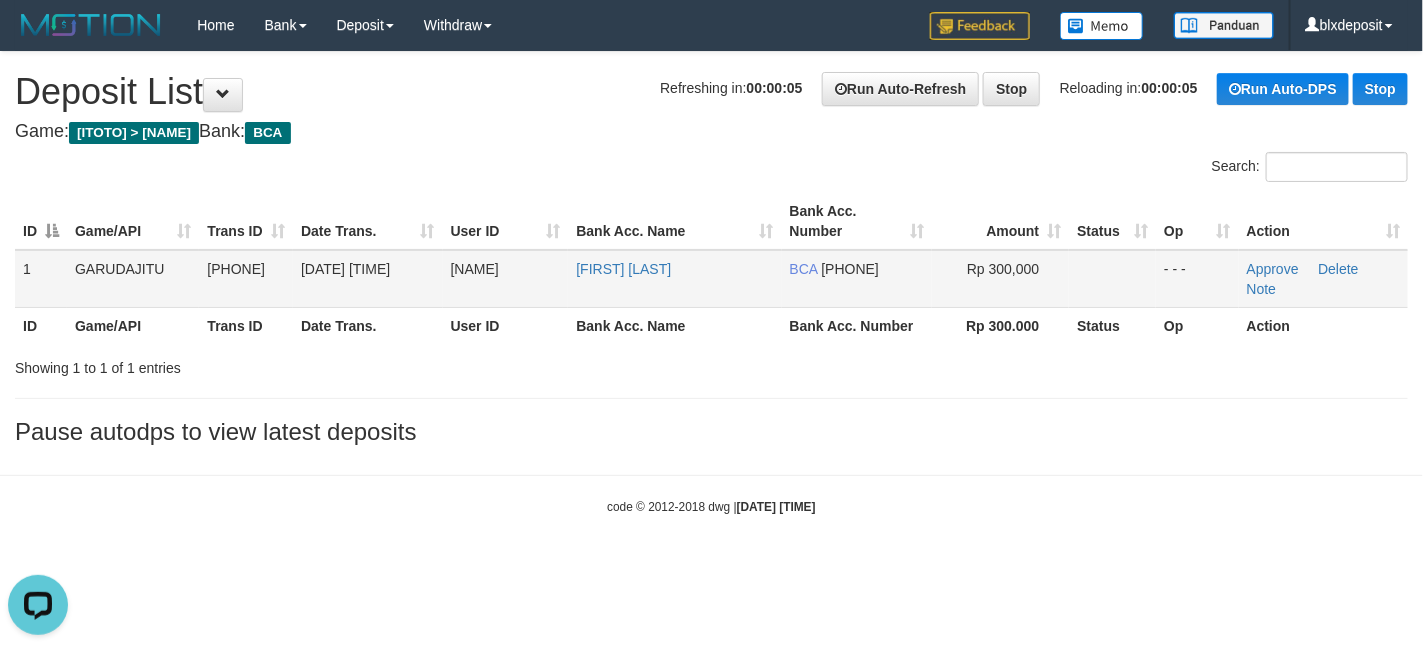 click on "Approve
Delete
Note" at bounding box center (1323, 279) 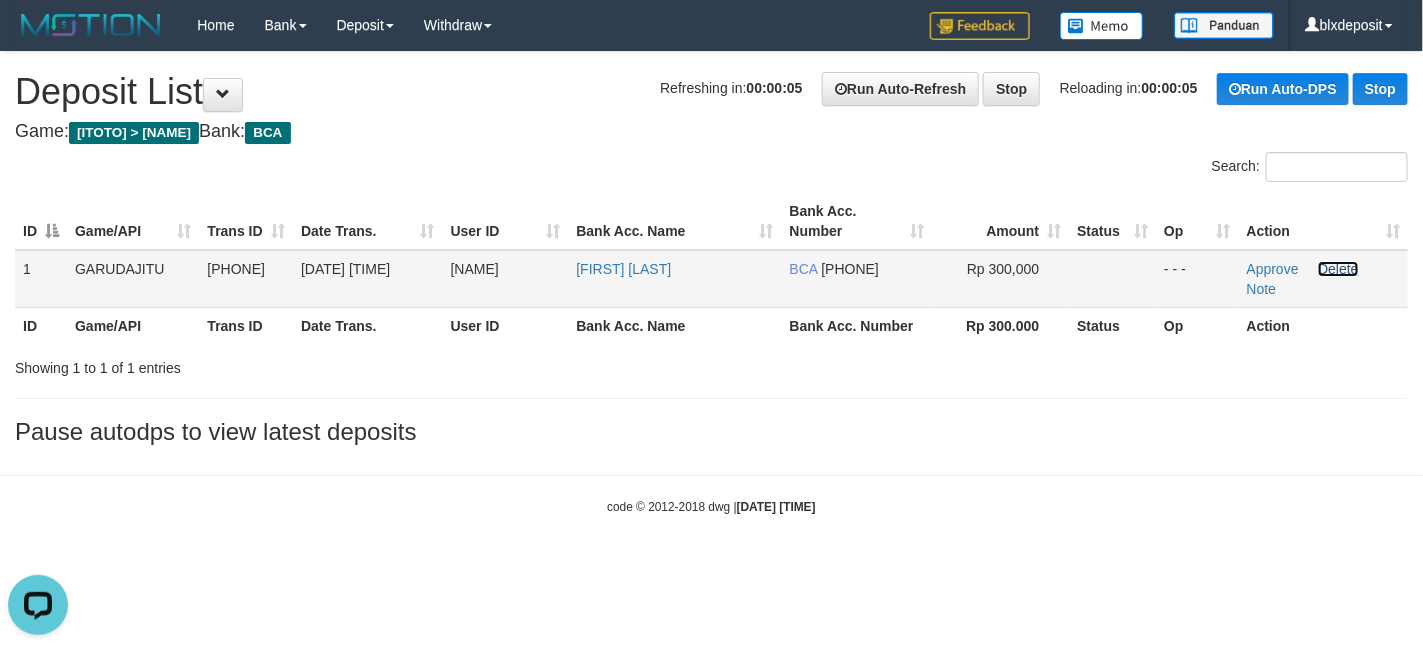click on "Delete" at bounding box center (1338, 269) 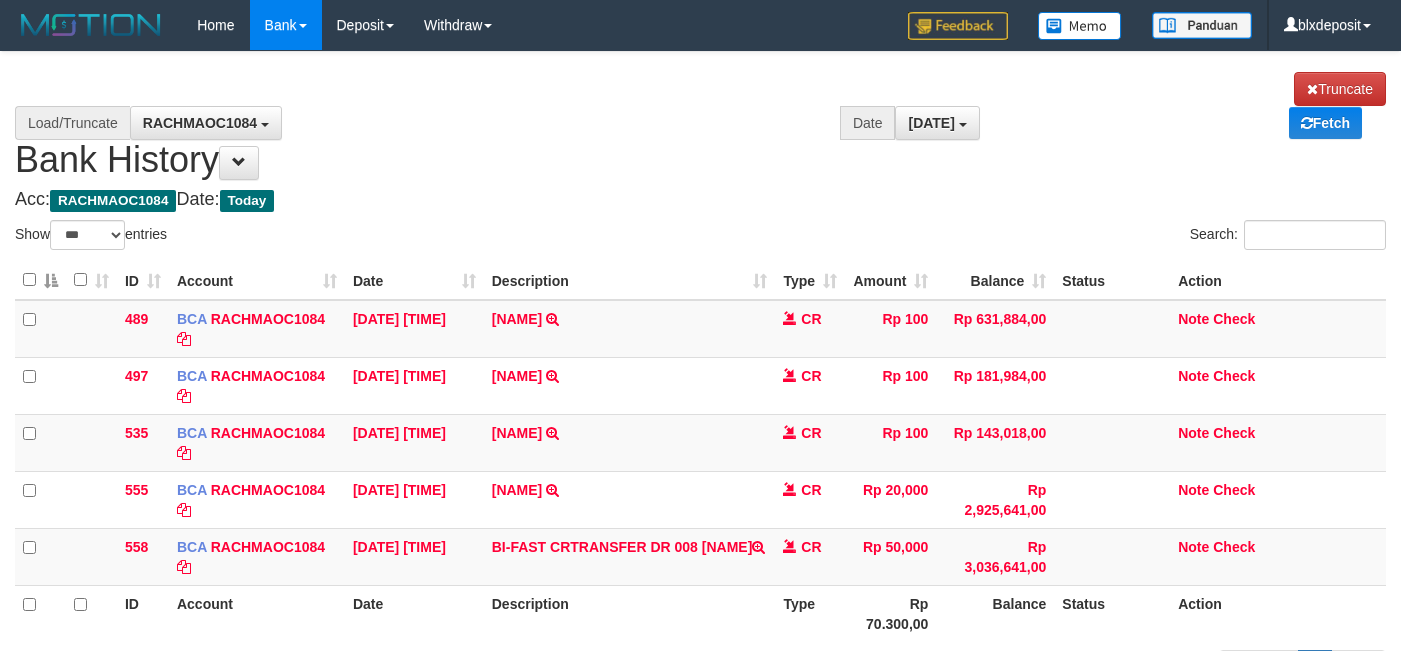 scroll, scrollTop: 193, scrollLeft: 0, axis: vertical 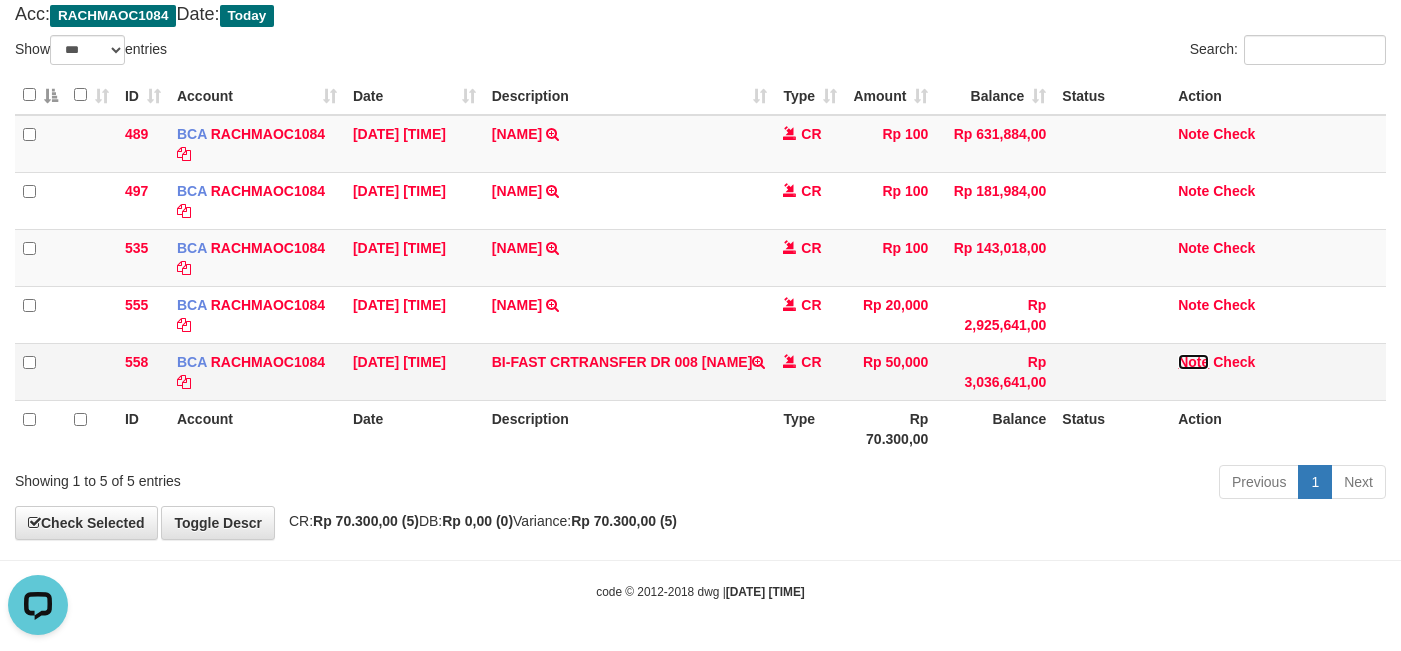 click on "Note" at bounding box center [517, 134] 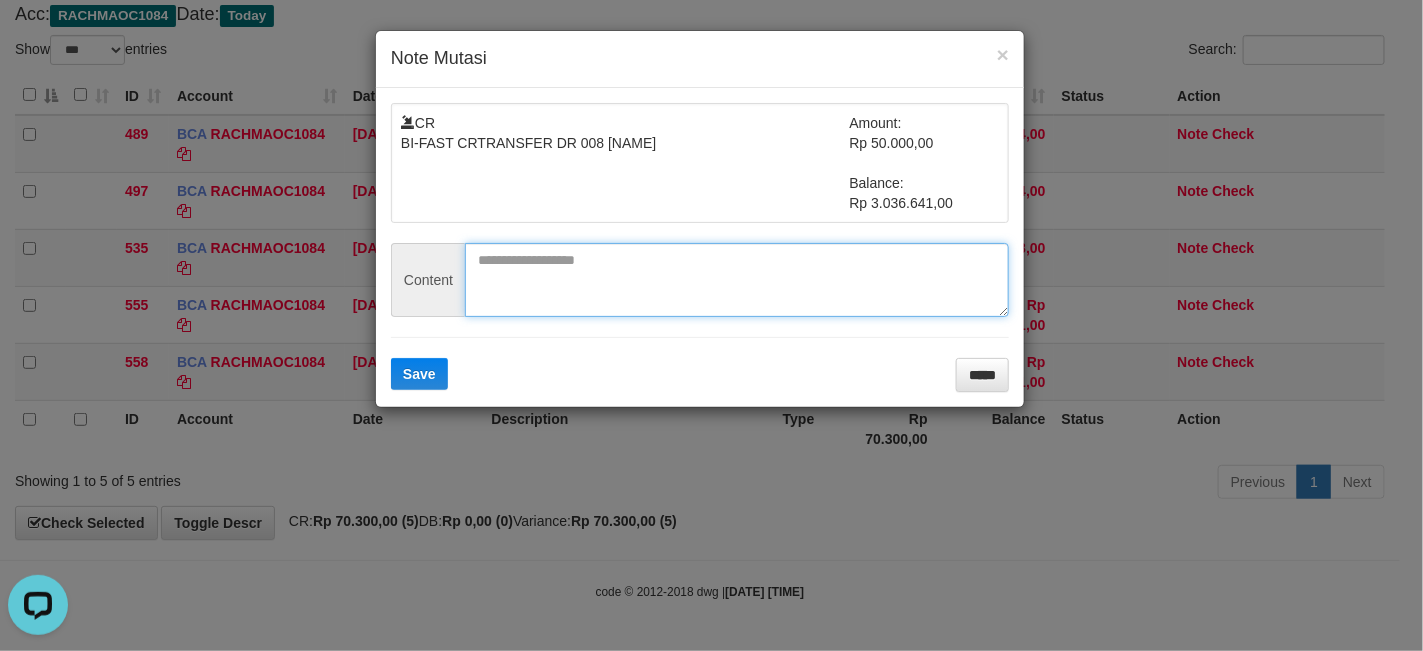 click at bounding box center (737, 280) 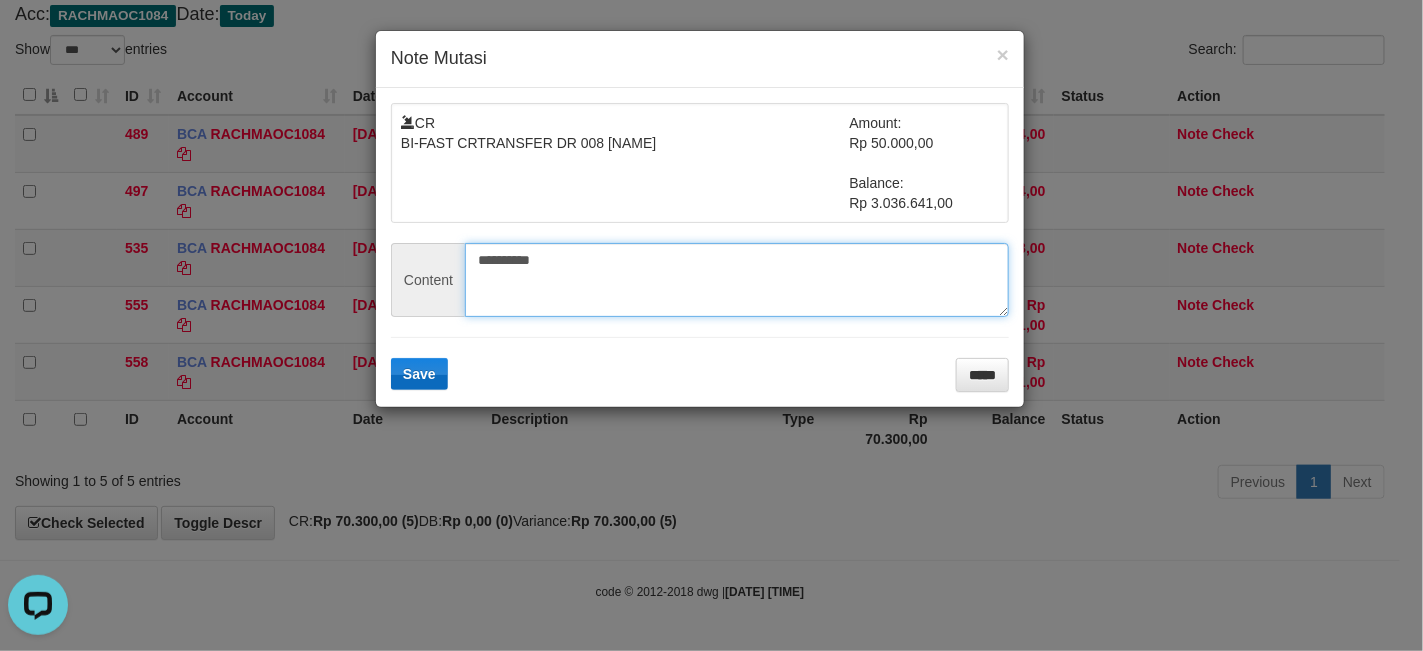 type on "**********" 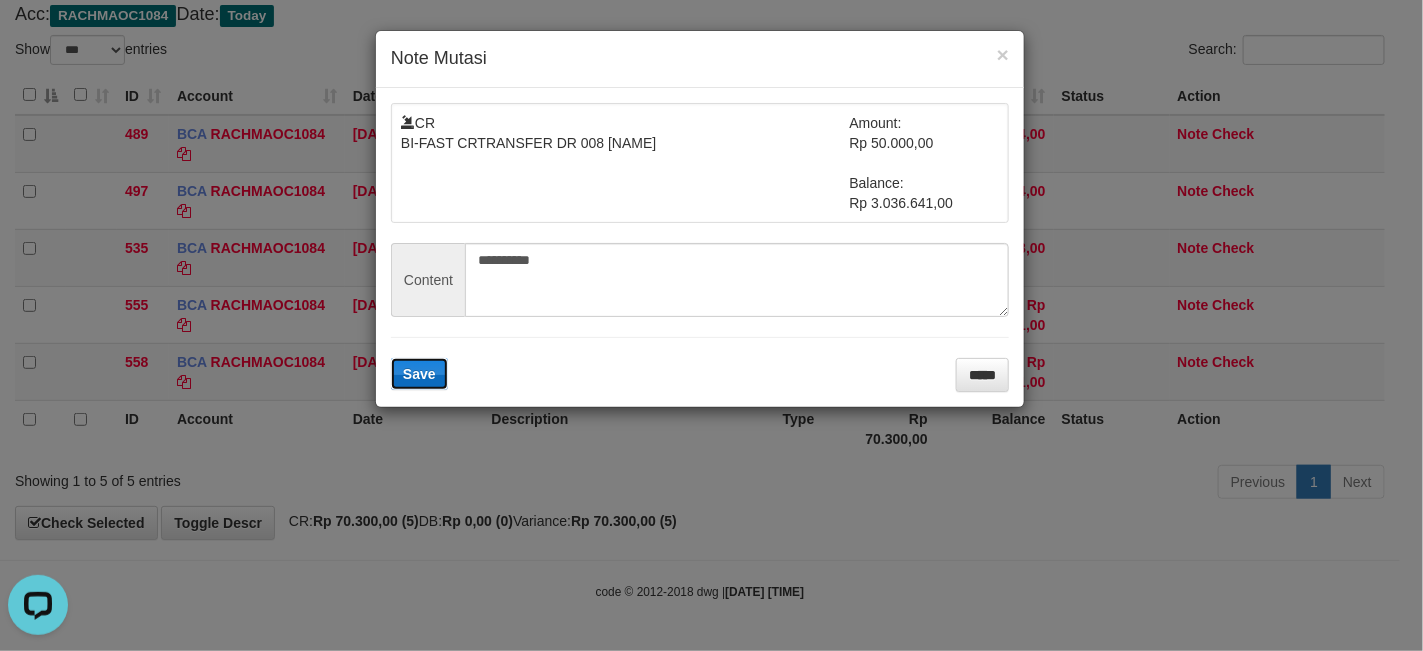 click on "Save" at bounding box center [419, 374] 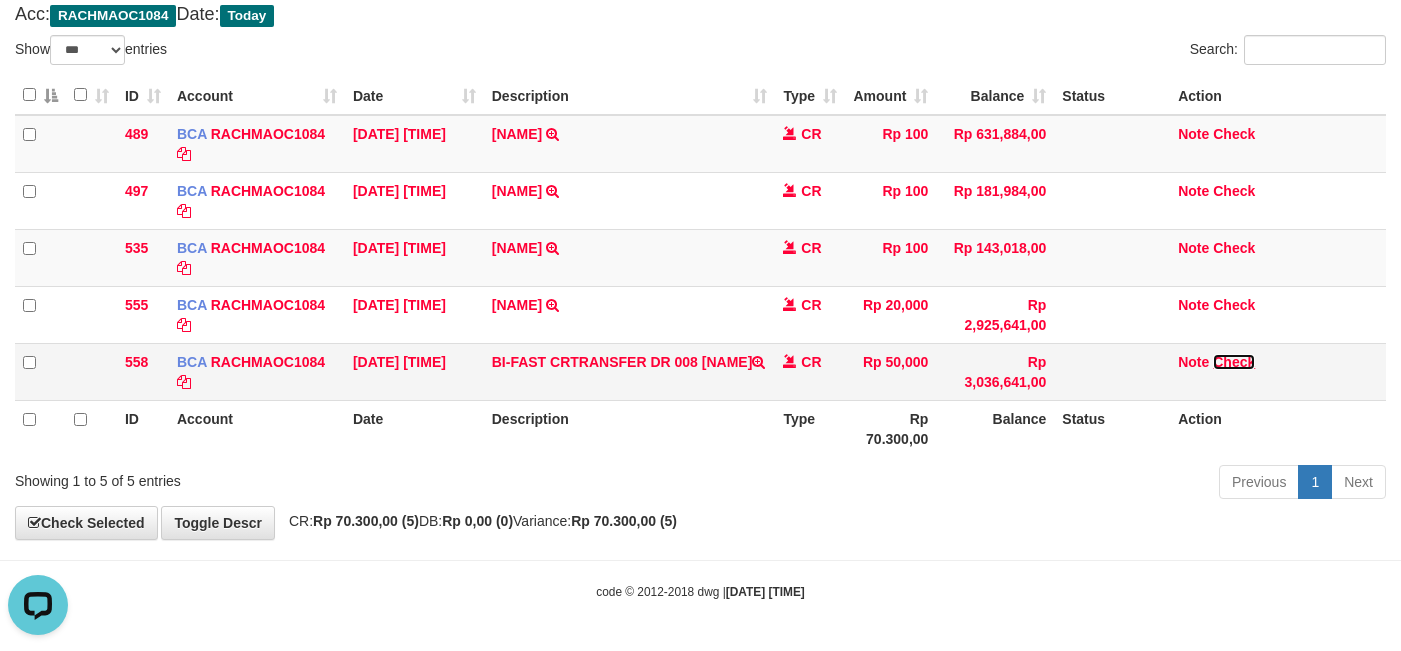 click on "Check" at bounding box center [268, 134] 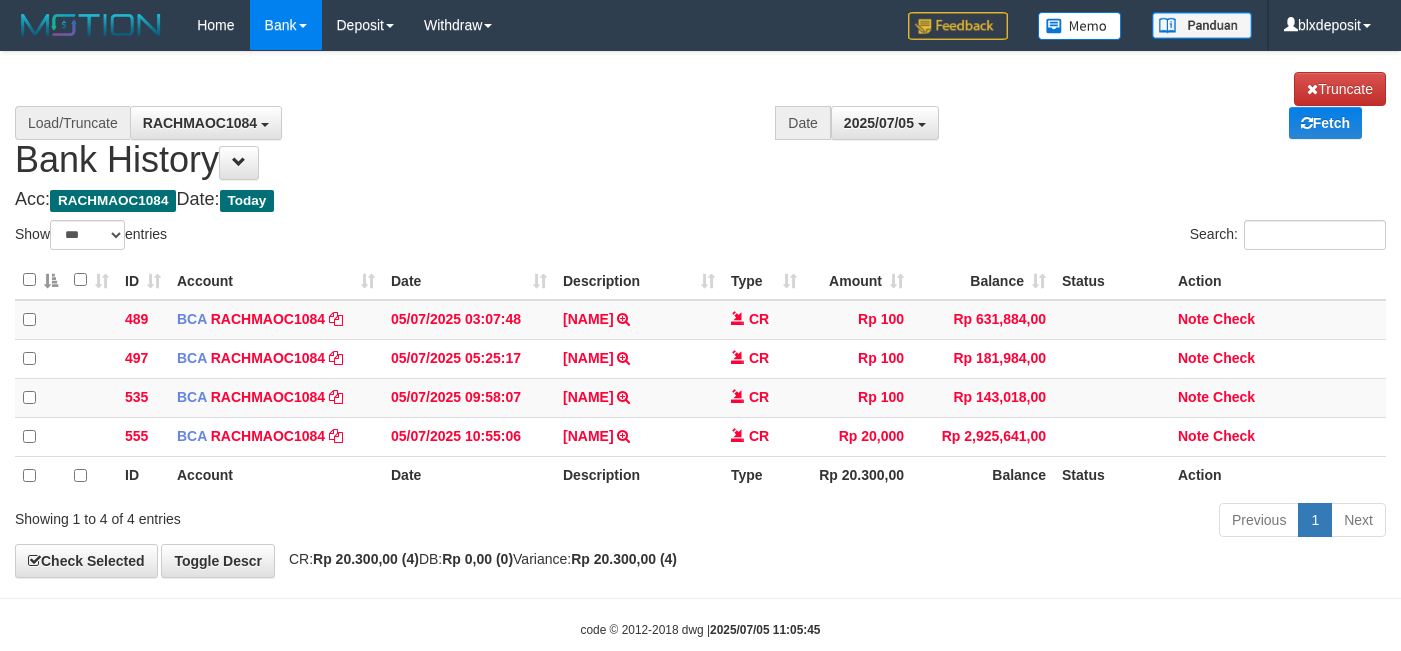 scroll, scrollTop: 52, scrollLeft: 0, axis: vertical 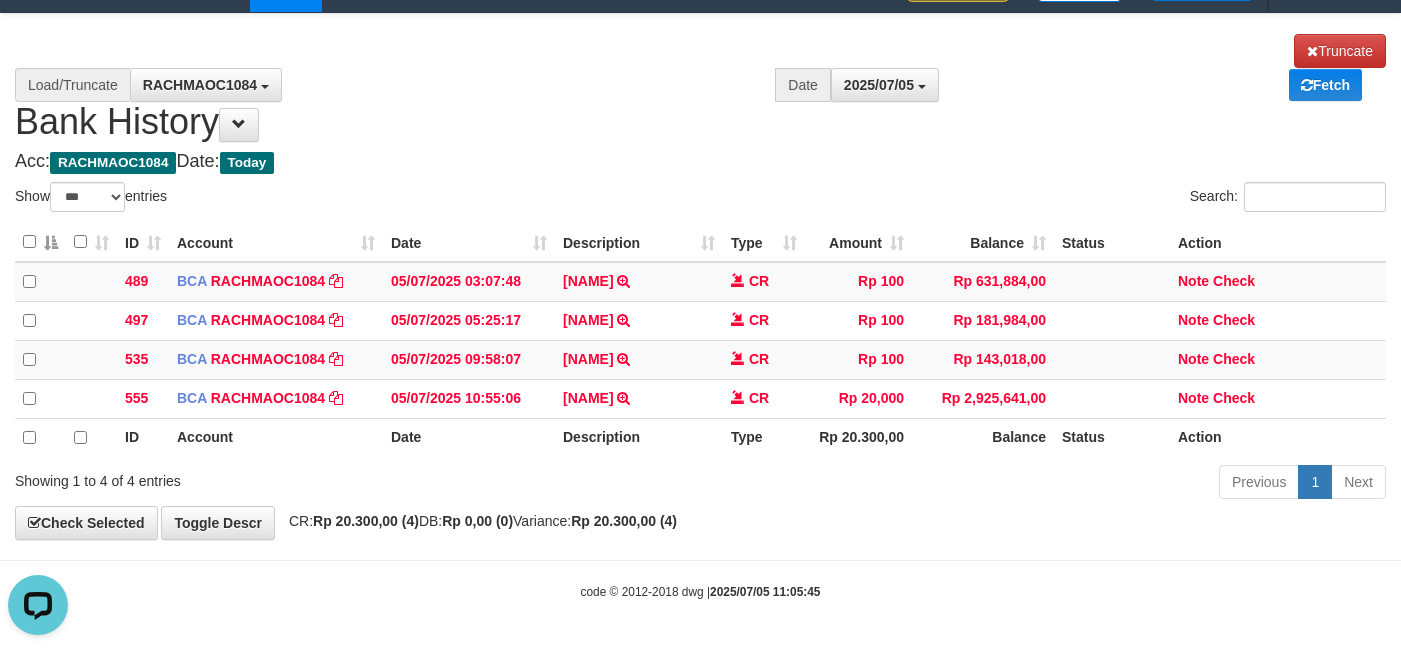 click on "**********" at bounding box center [700, 276] 